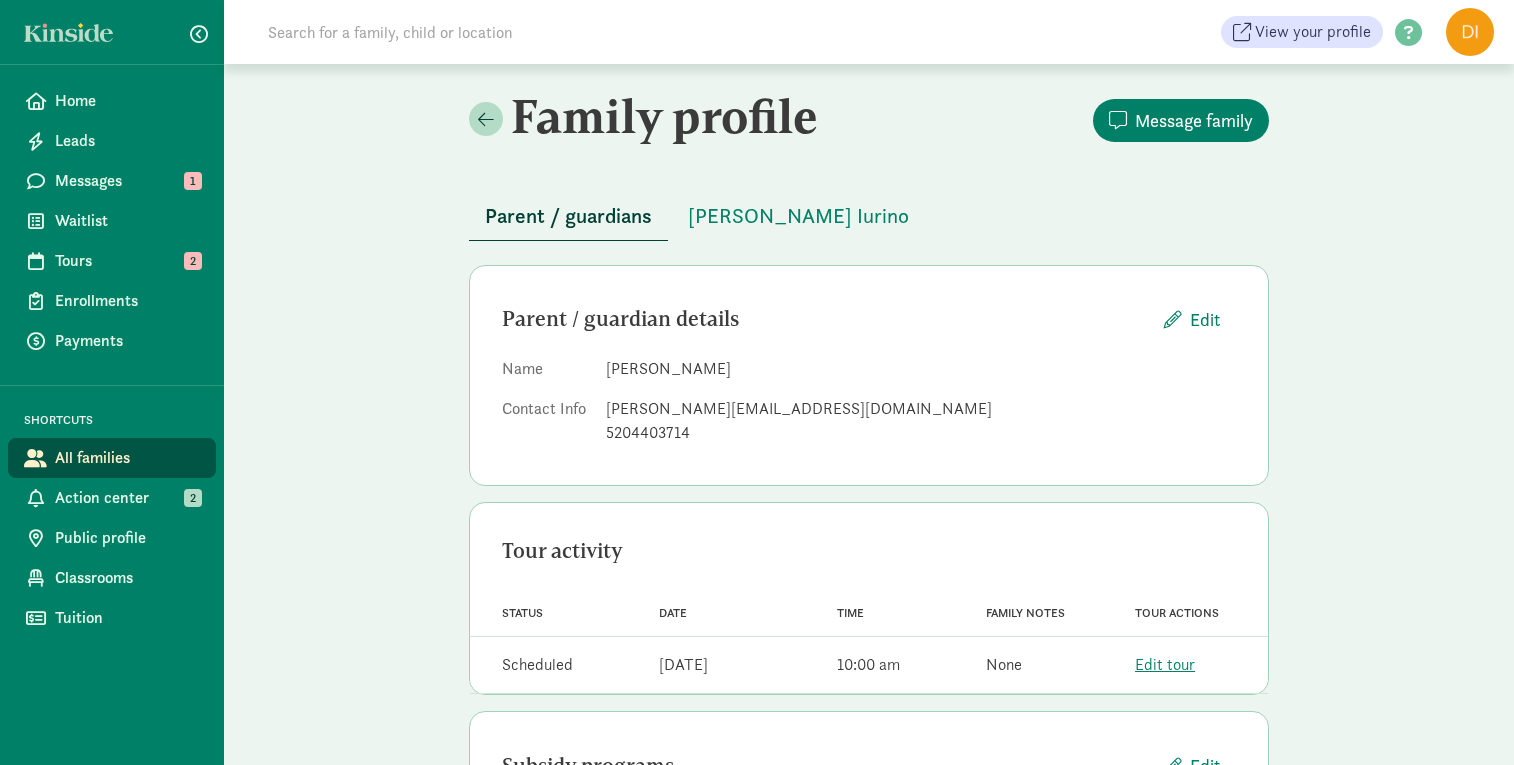 scroll, scrollTop: 100, scrollLeft: 0, axis: vertical 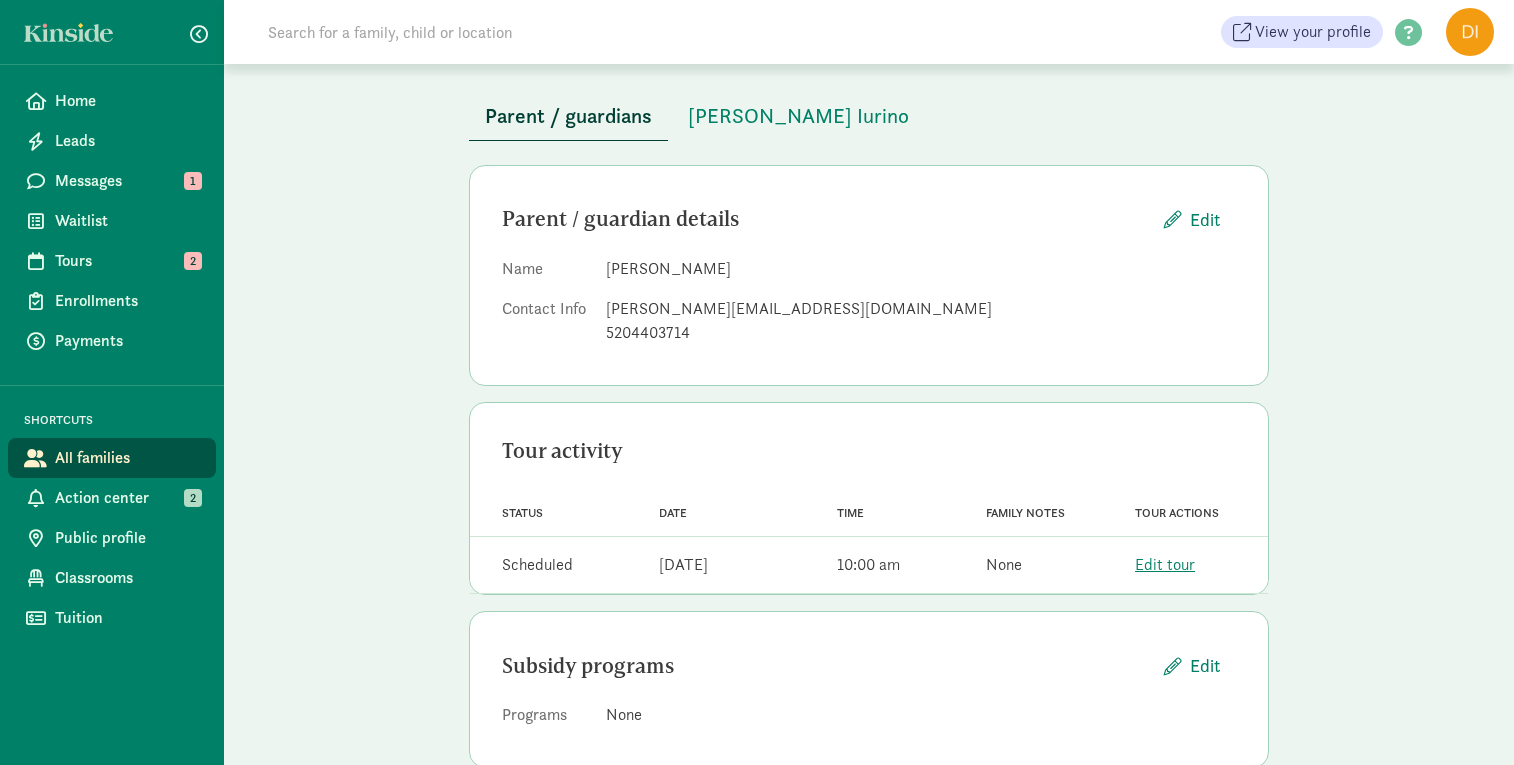 click on "Family profile
Message family
Parent / guardians
Gemma Encinas Iurino   Parent / guardian details     Edit       Name   Max Encinas   Contact Info   encinas.max@gmail.com   5204403714             Tour activity           Status   Date   Time   Family notes   Tour actions         Status   Scheduled Date   Jul 18, 2025 Time   10:00 am Family notes   None Tour actions   Edit tour           Subsidy programs
Edit
Programs   None" 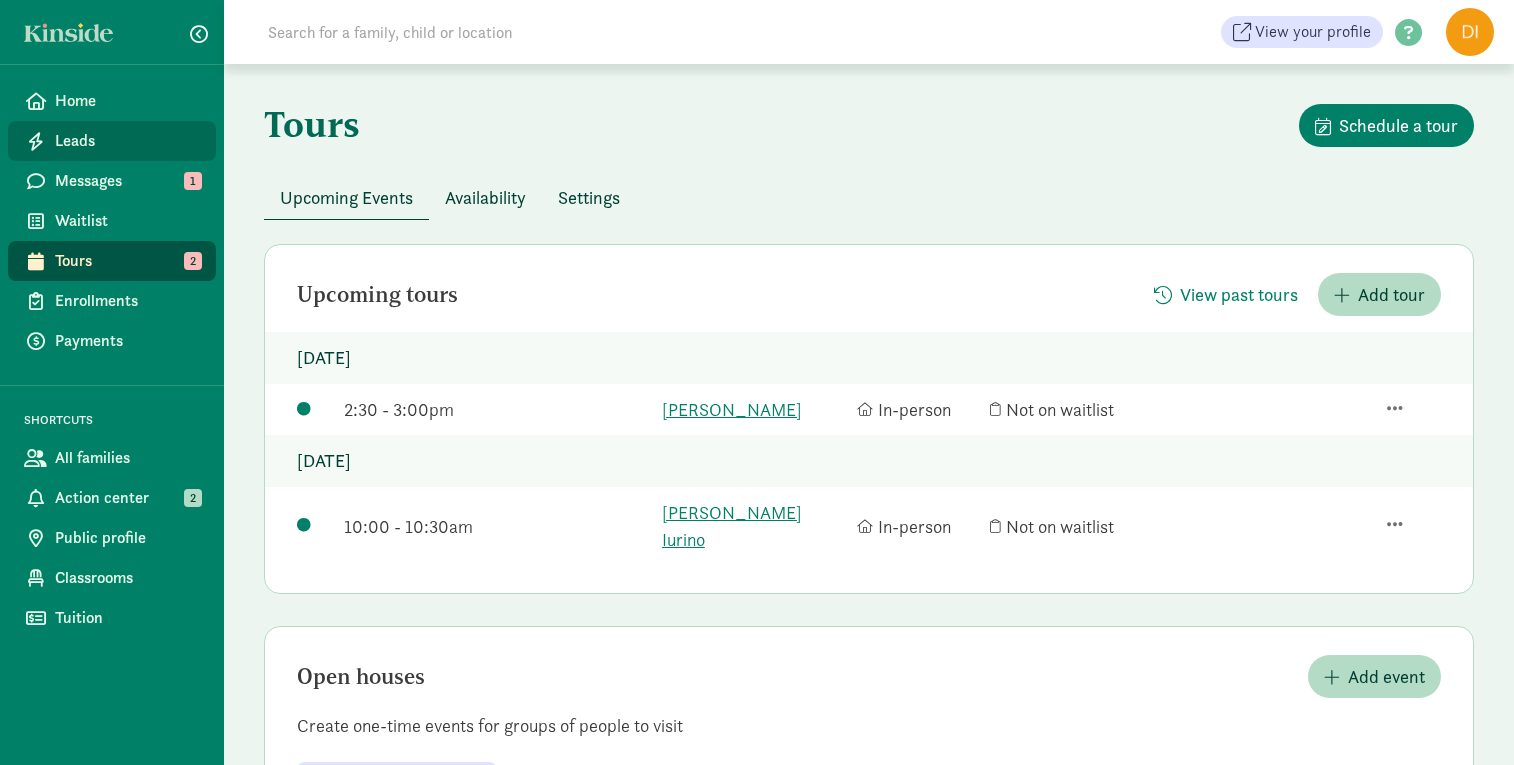 scroll, scrollTop: 0, scrollLeft: 0, axis: both 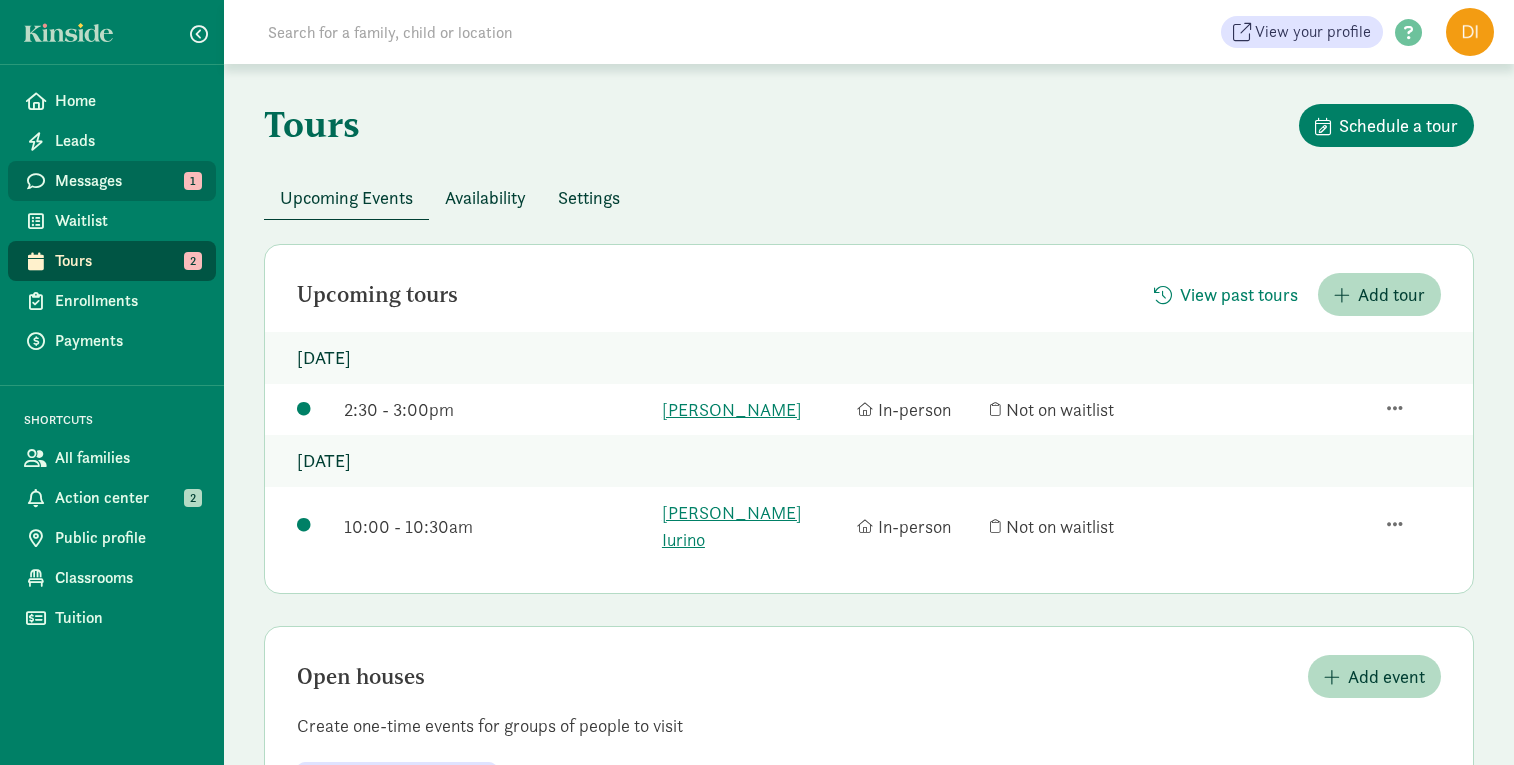 click on "Messages" at bounding box center [127, 181] 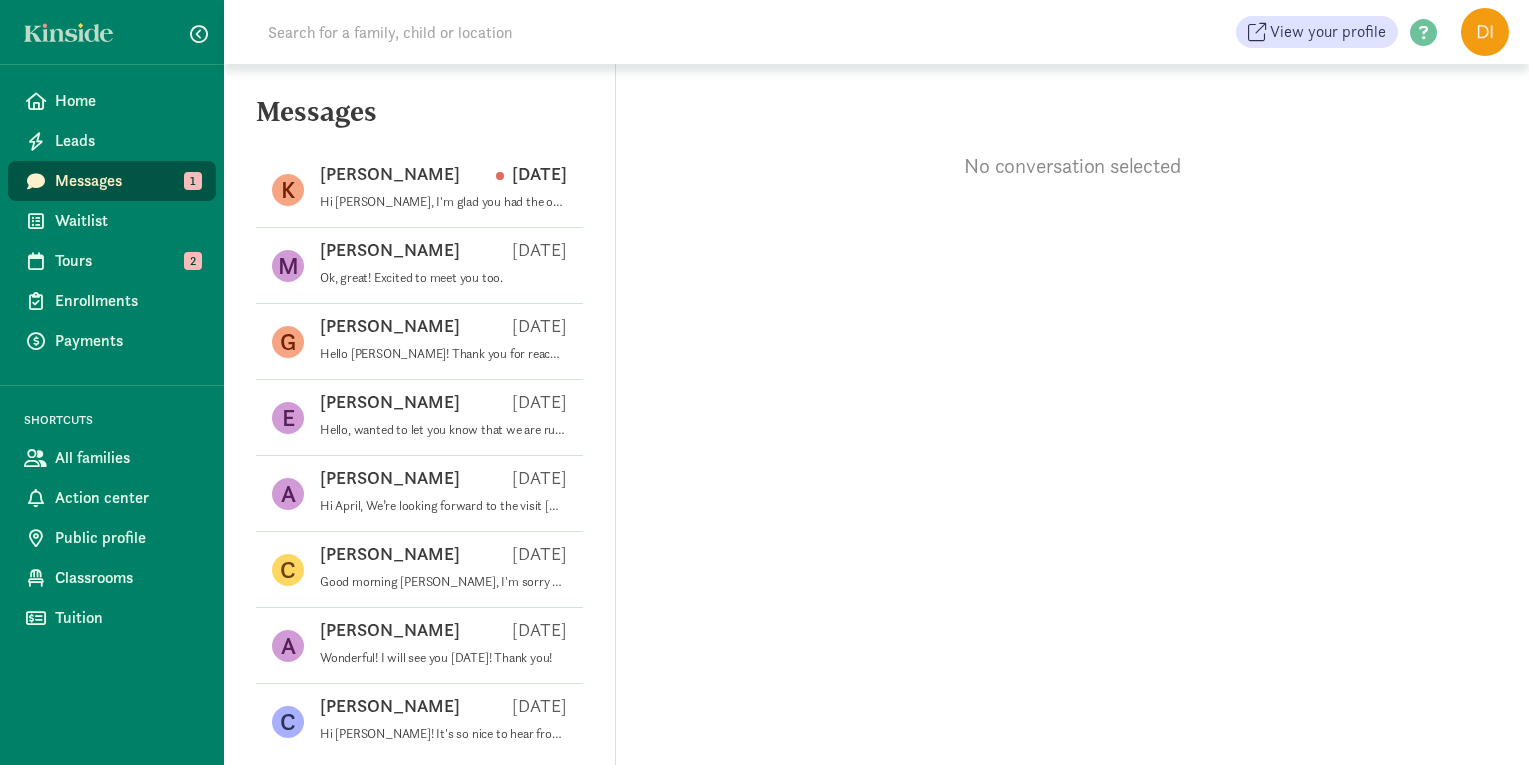 scroll, scrollTop: 0, scrollLeft: 0, axis: both 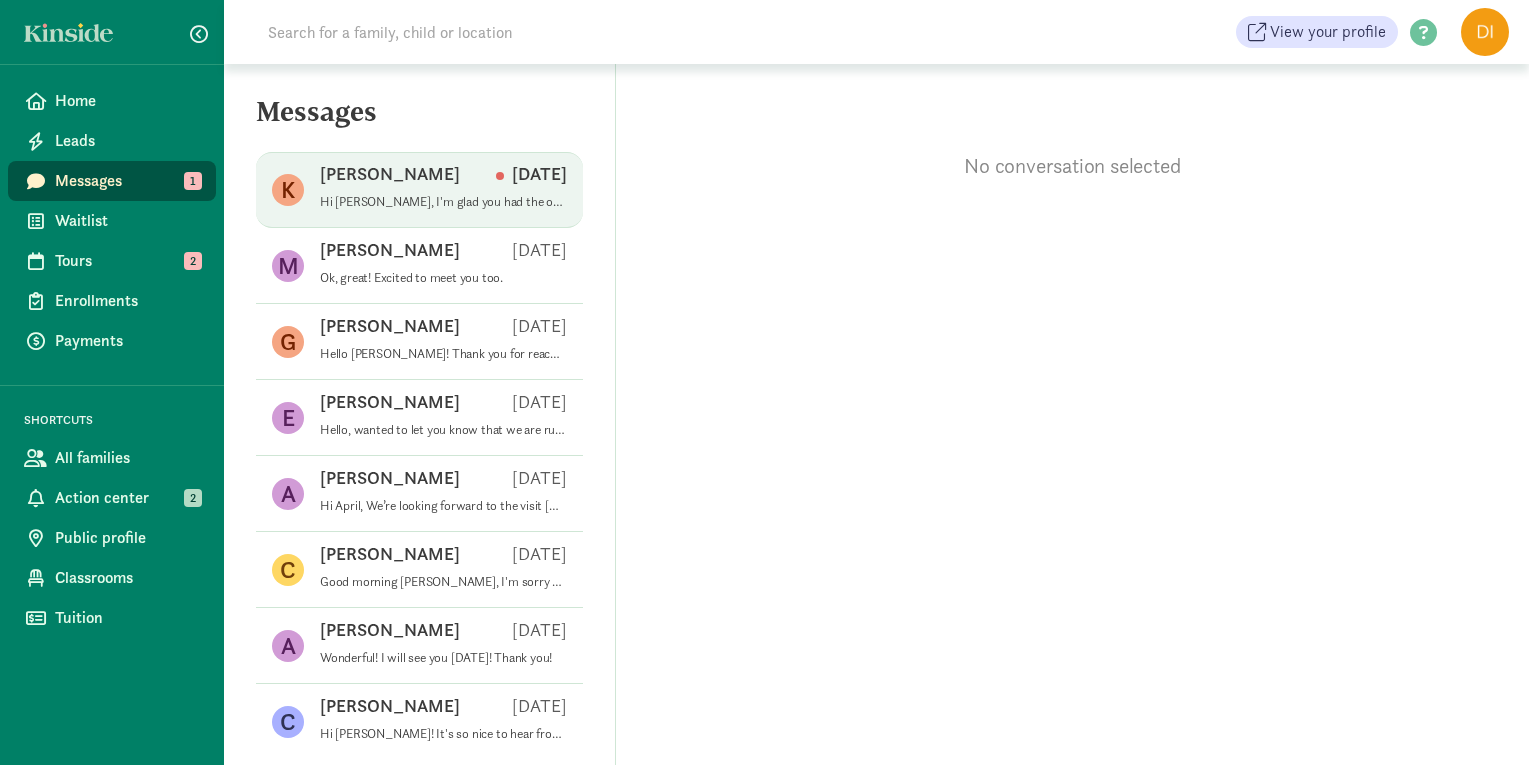click on "[PERSON_NAME]    [DATE]" at bounding box center [443, 178] 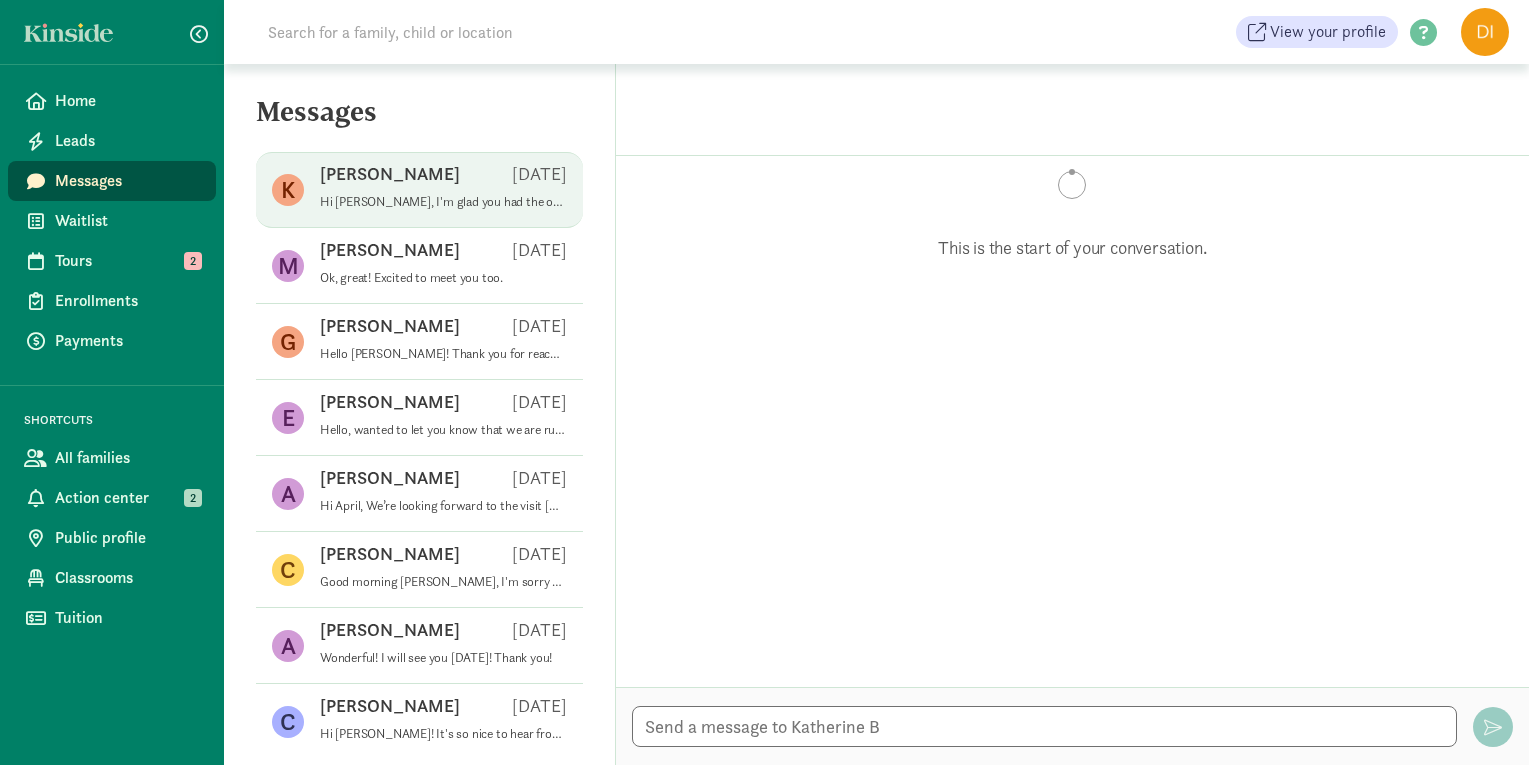 scroll, scrollTop: 1134, scrollLeft: 0, axis: vertical 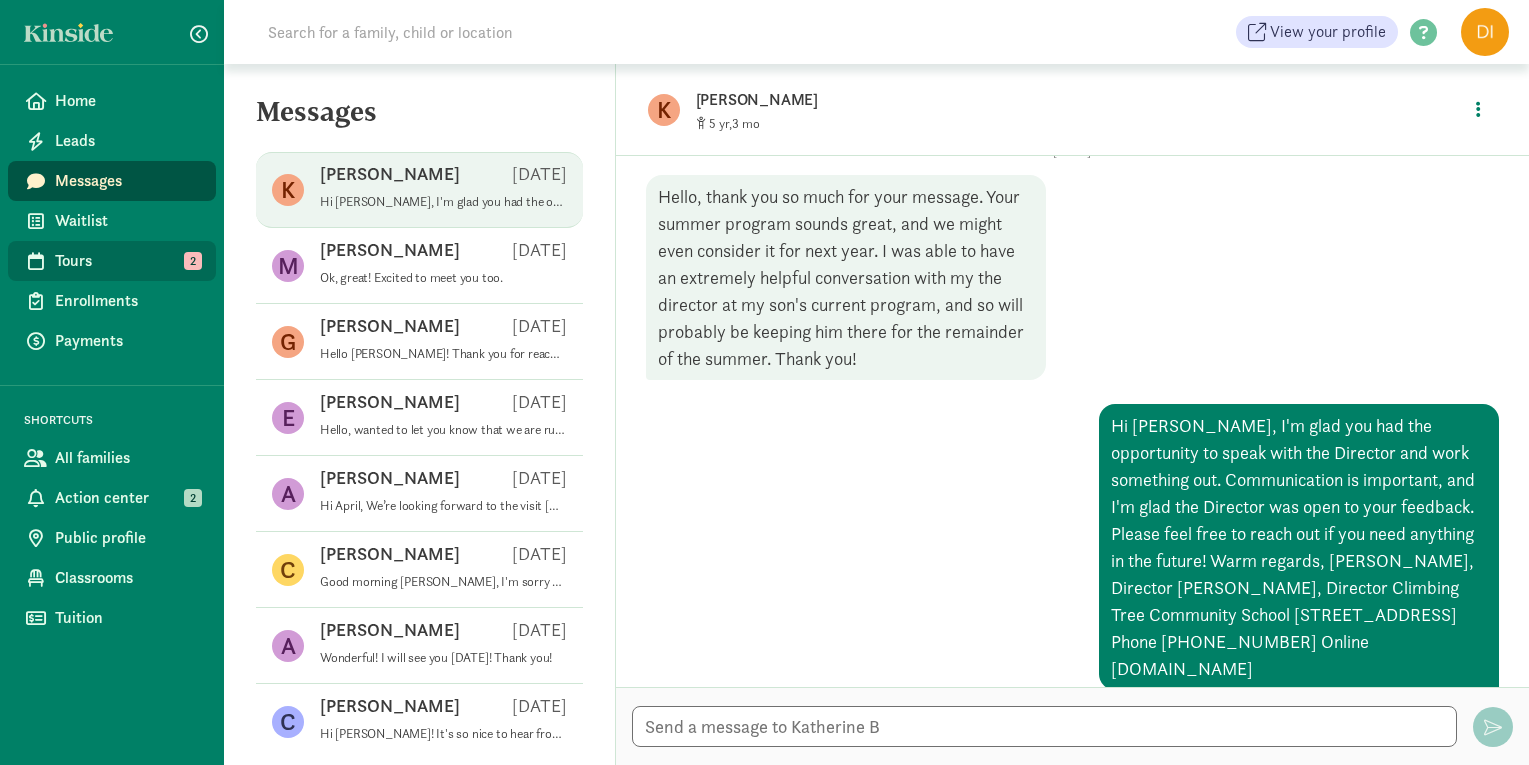 click on "Tours" at bounding box center [127, 261] 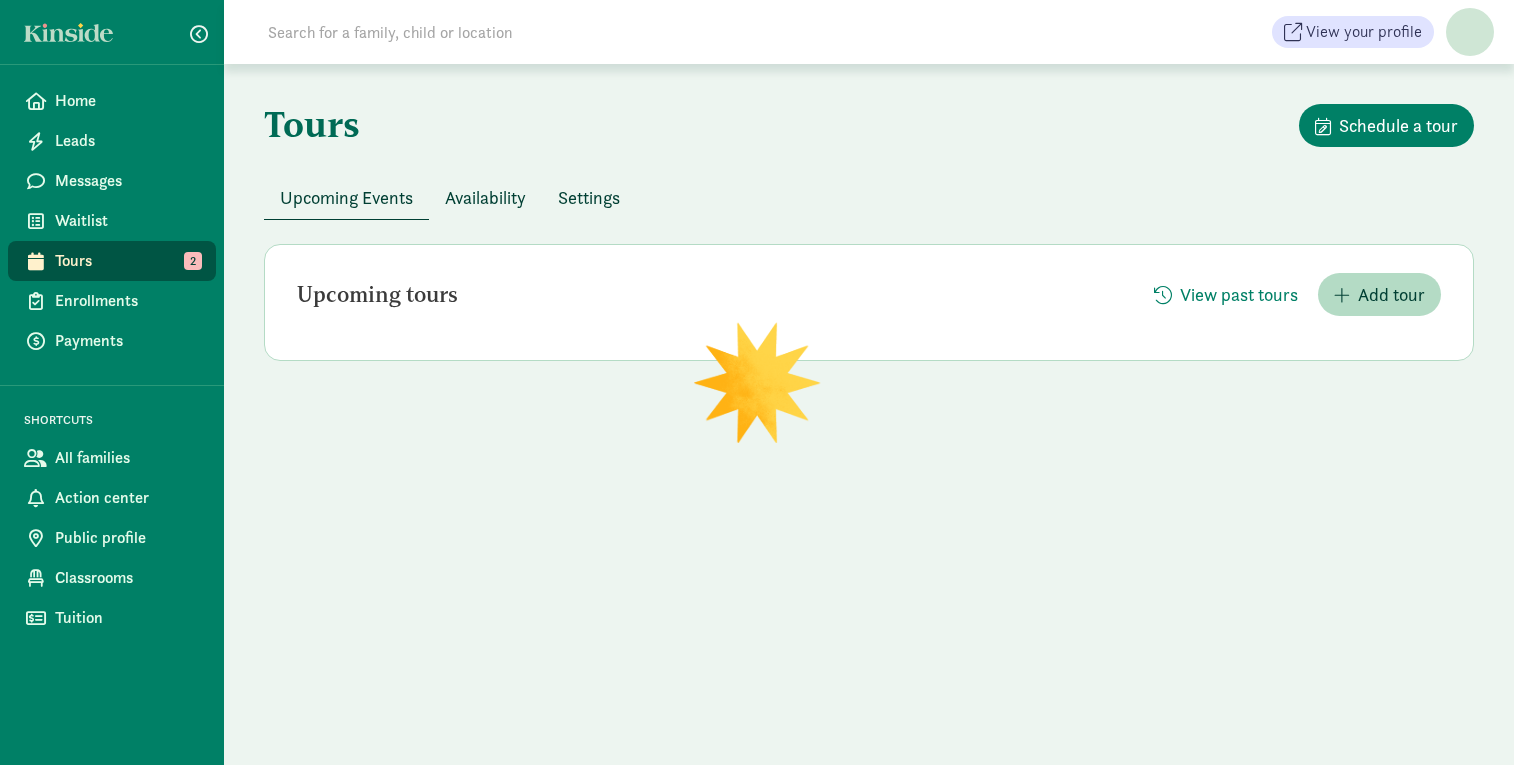 scroll, scrollTop: 0, scrollLeft: 0, axis: both 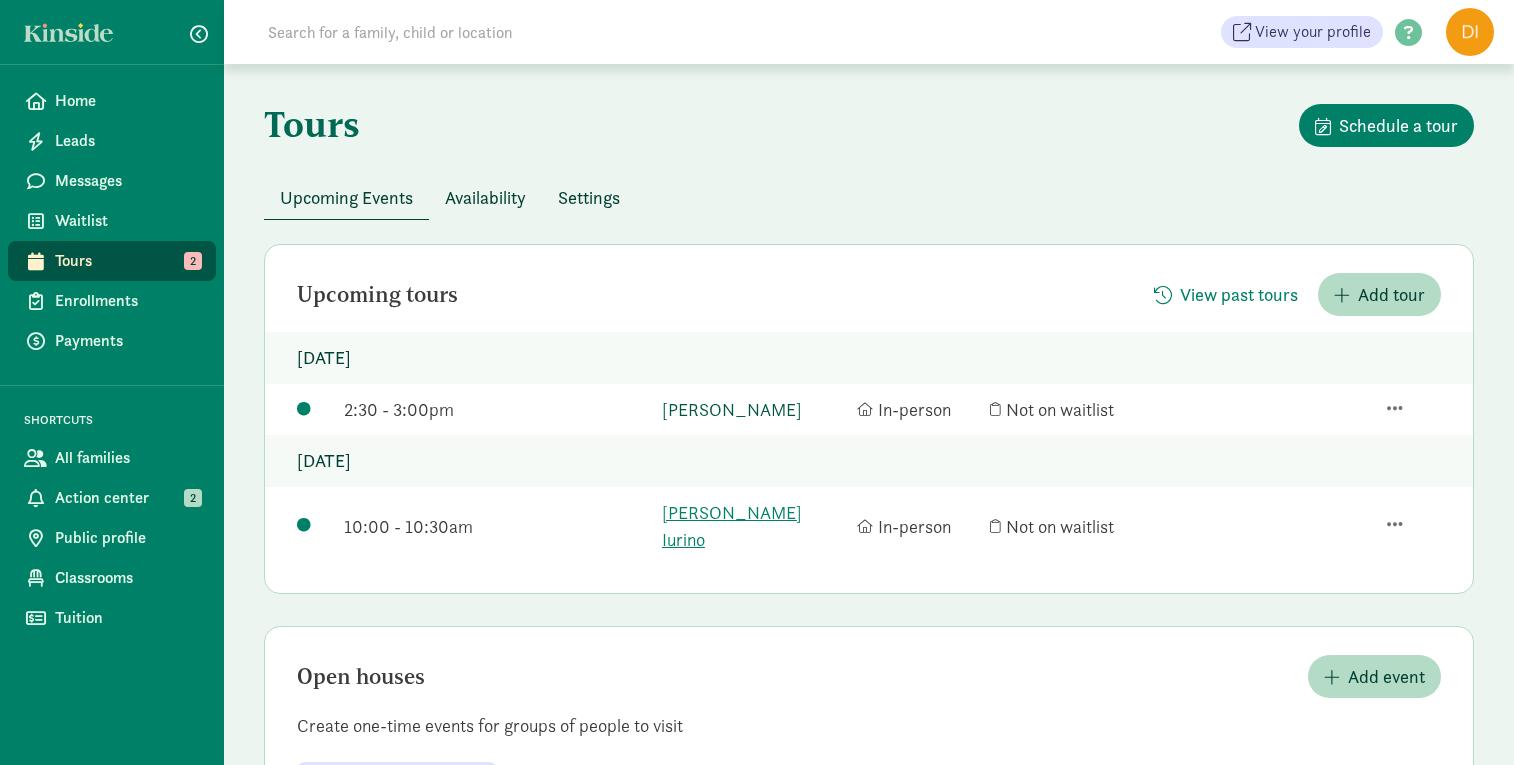 click on "[PERSON_NAME]" at bounding box center (754, 409) 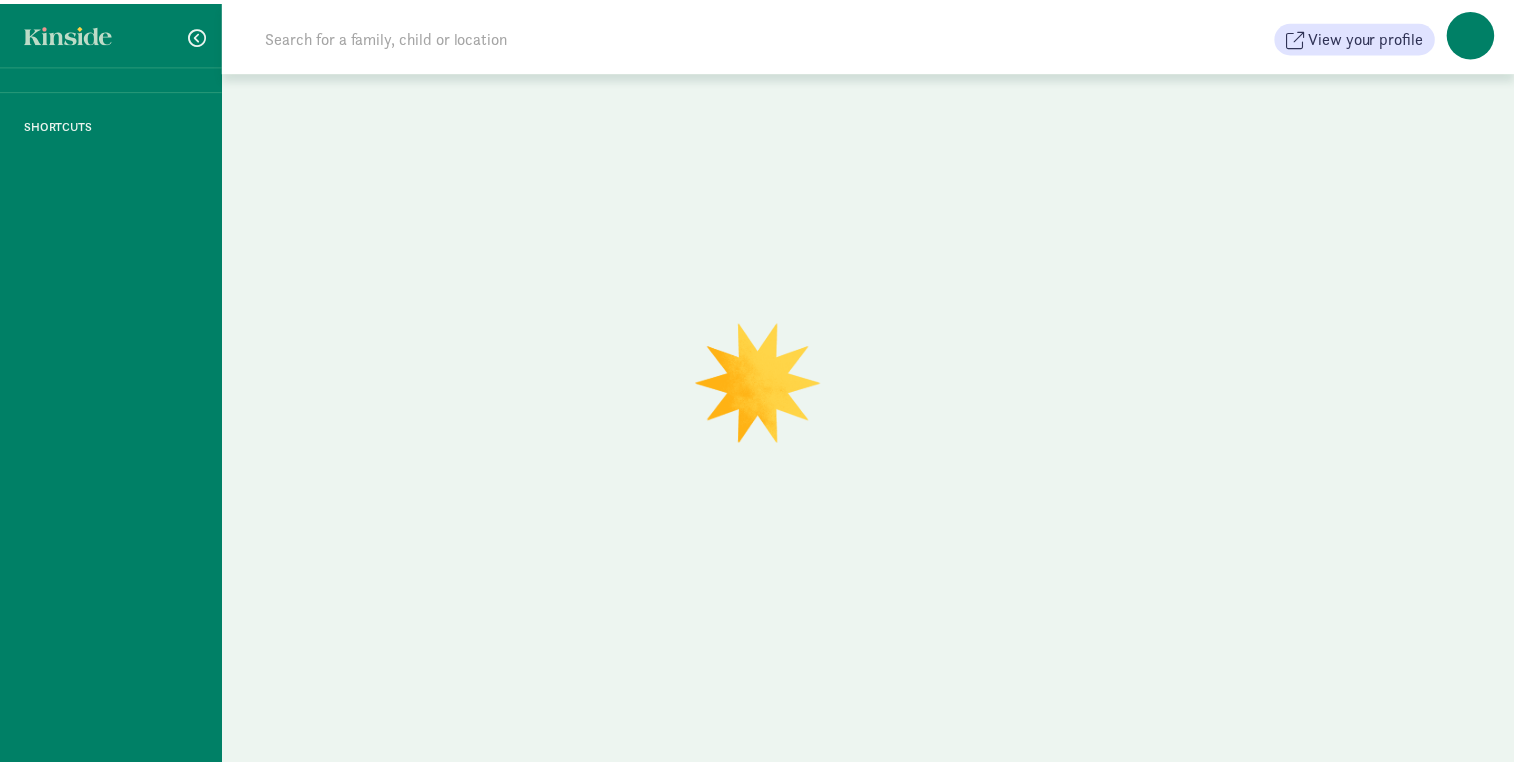 scroll, scrollTop: 0, scrollLeft: 0, axis: both 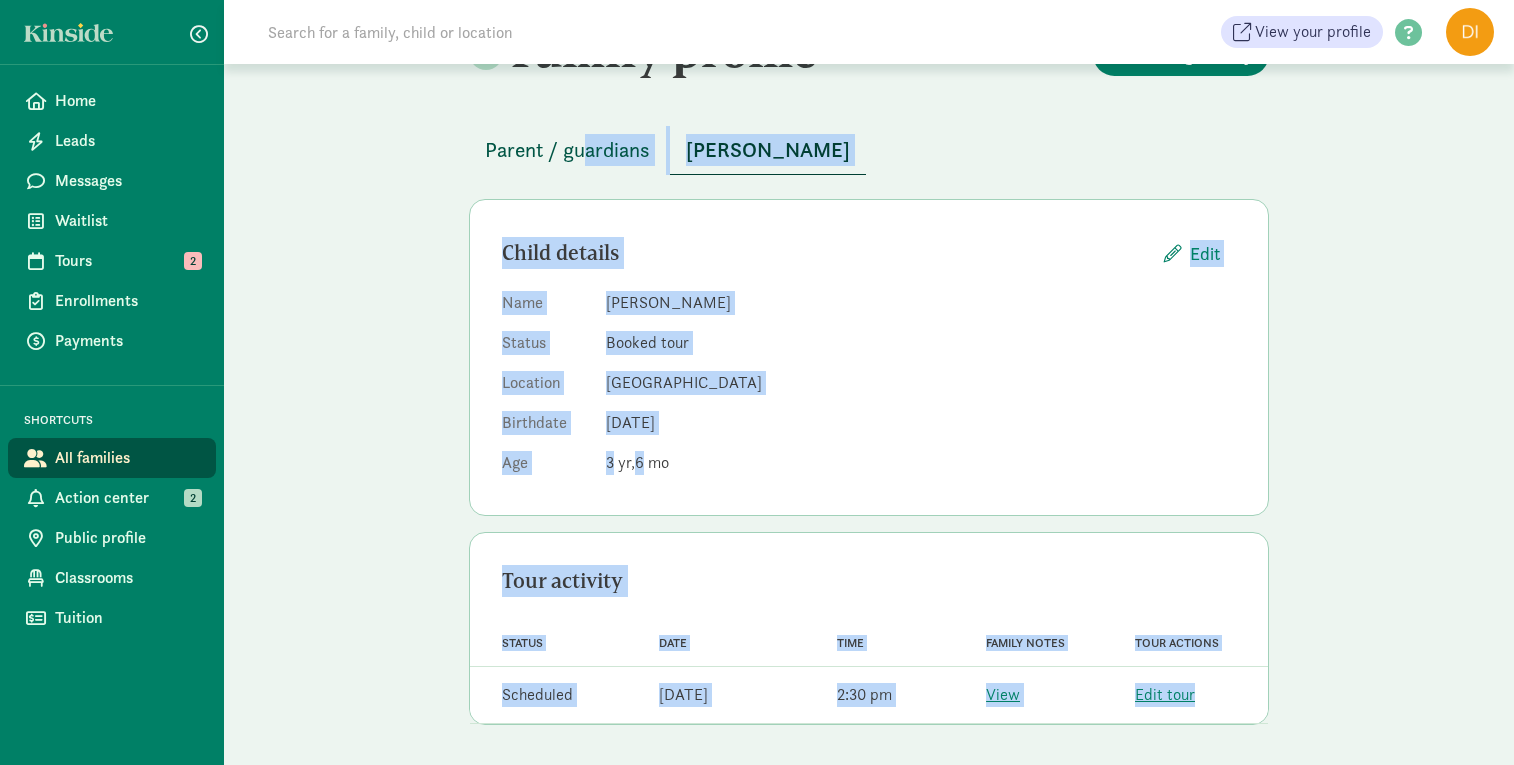 drag, startPoint x: 1213, startPoint y: 705, endPoint x: 489, endPoint y: 163, distance: 904.4003 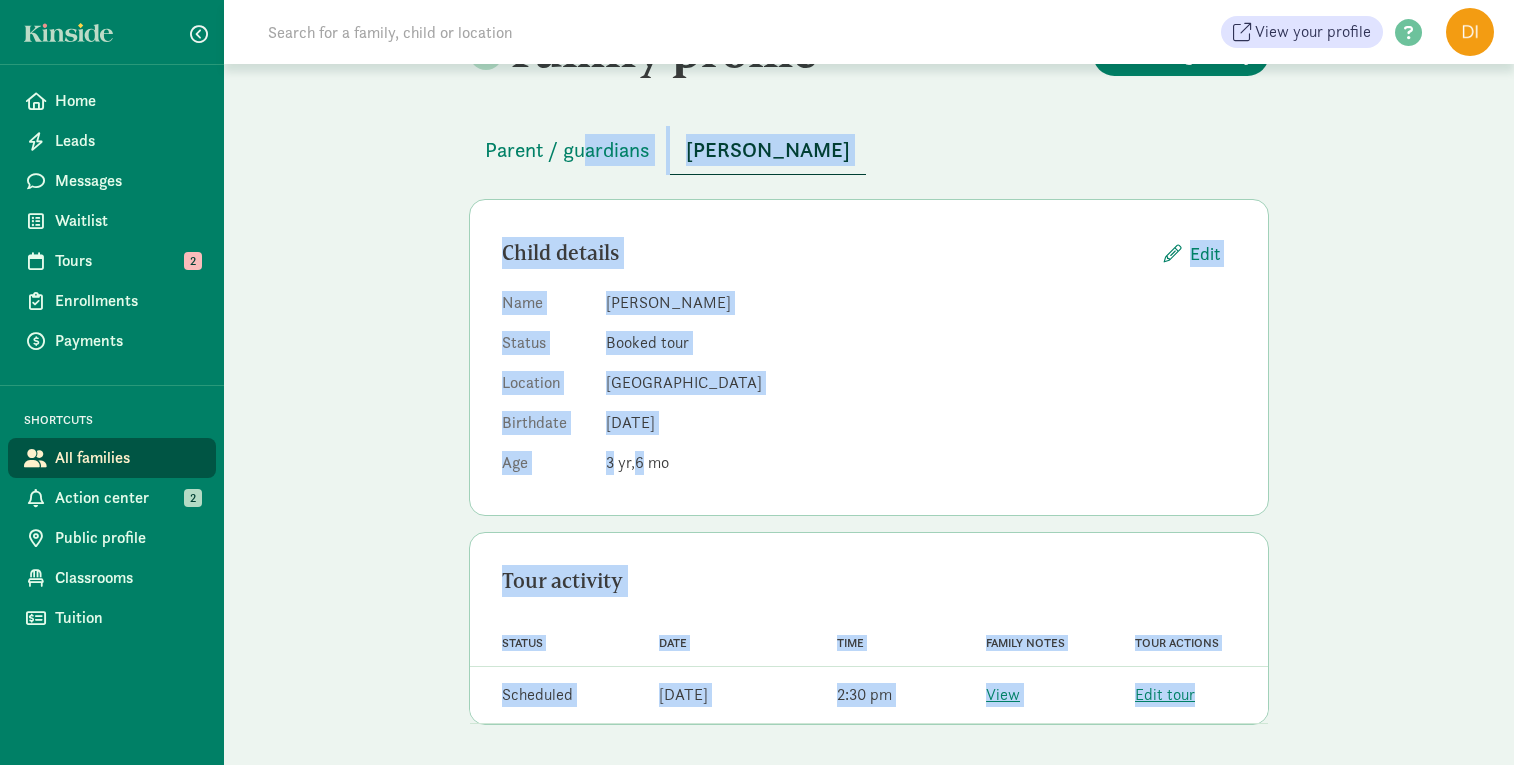 click on "Parent / guardians
[PERSON_NAME]" 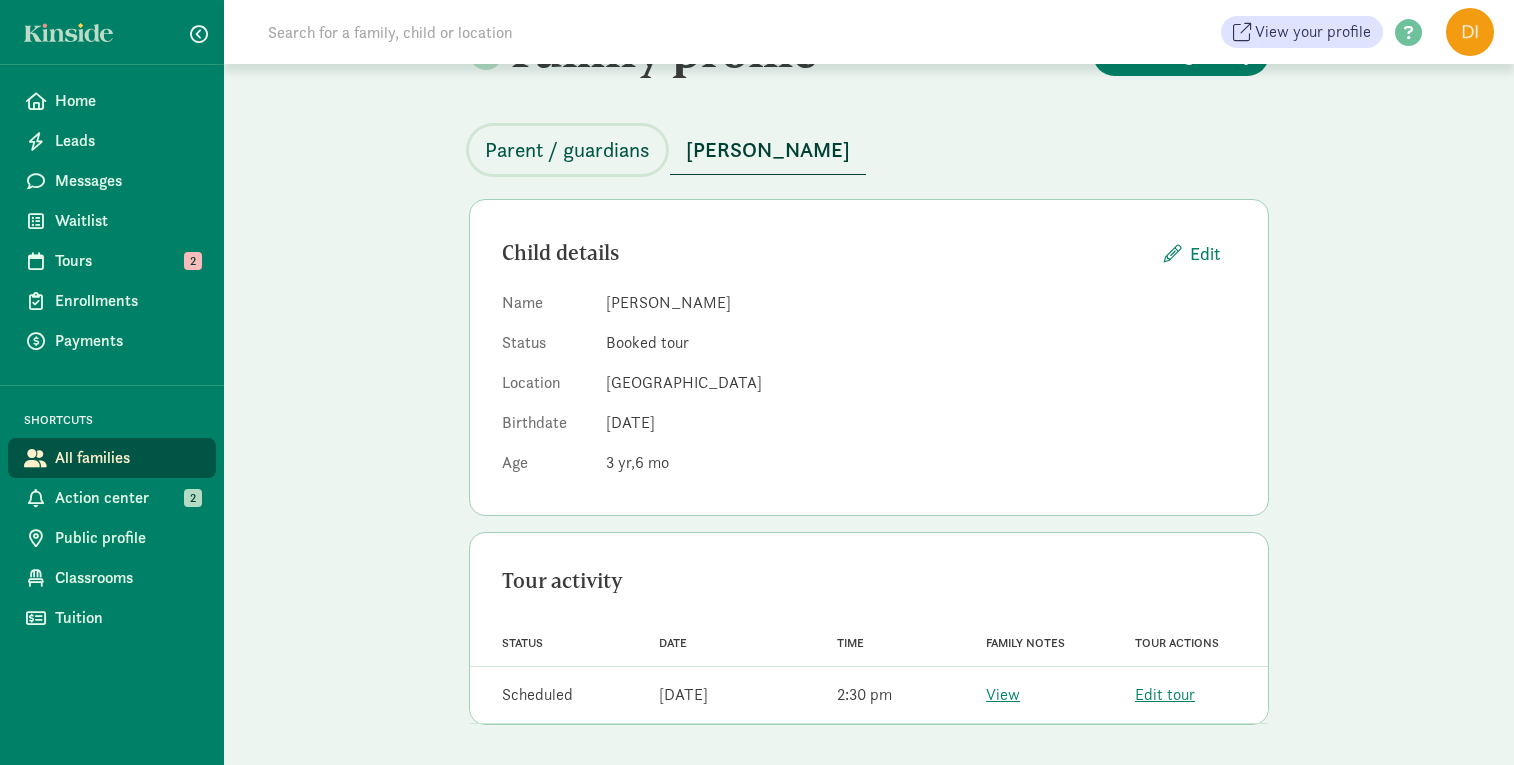 click on "Parent / guardians" at bounding box center (567, 150) 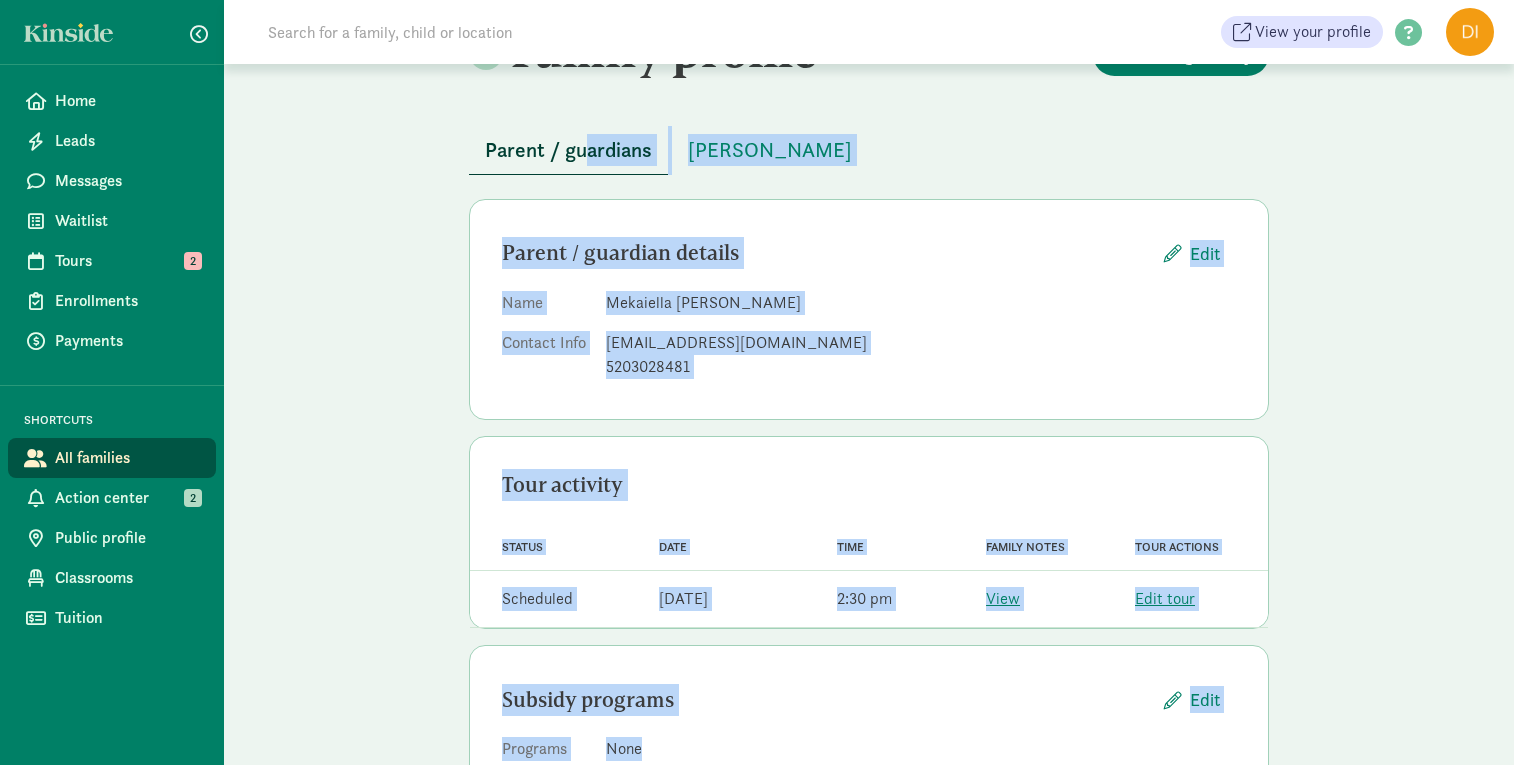 drag, startPoint x: 664, startPoint y: 747, endPoint x: 487, endPoint y: 166, distance: 607.36316 